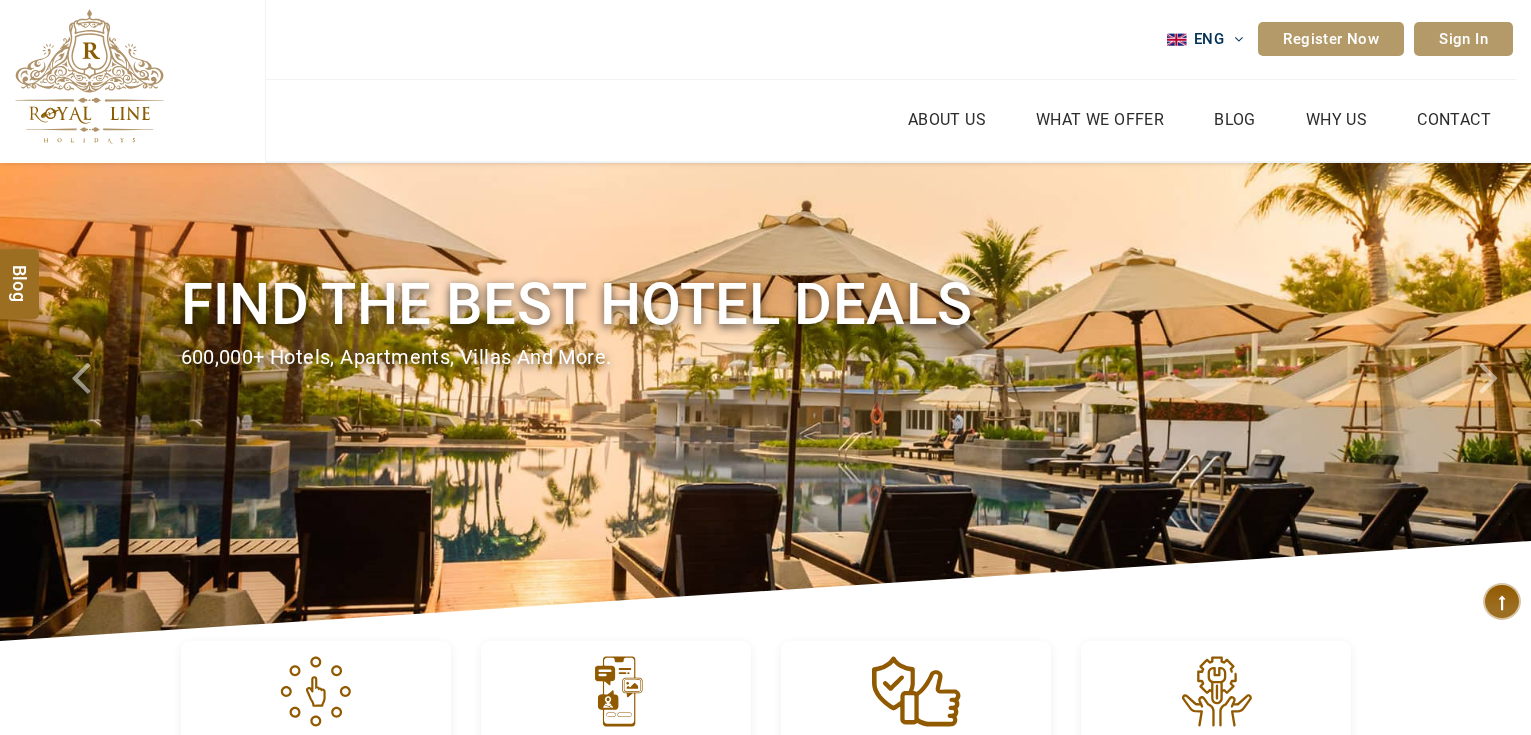 click at bounding box center [89, 76] 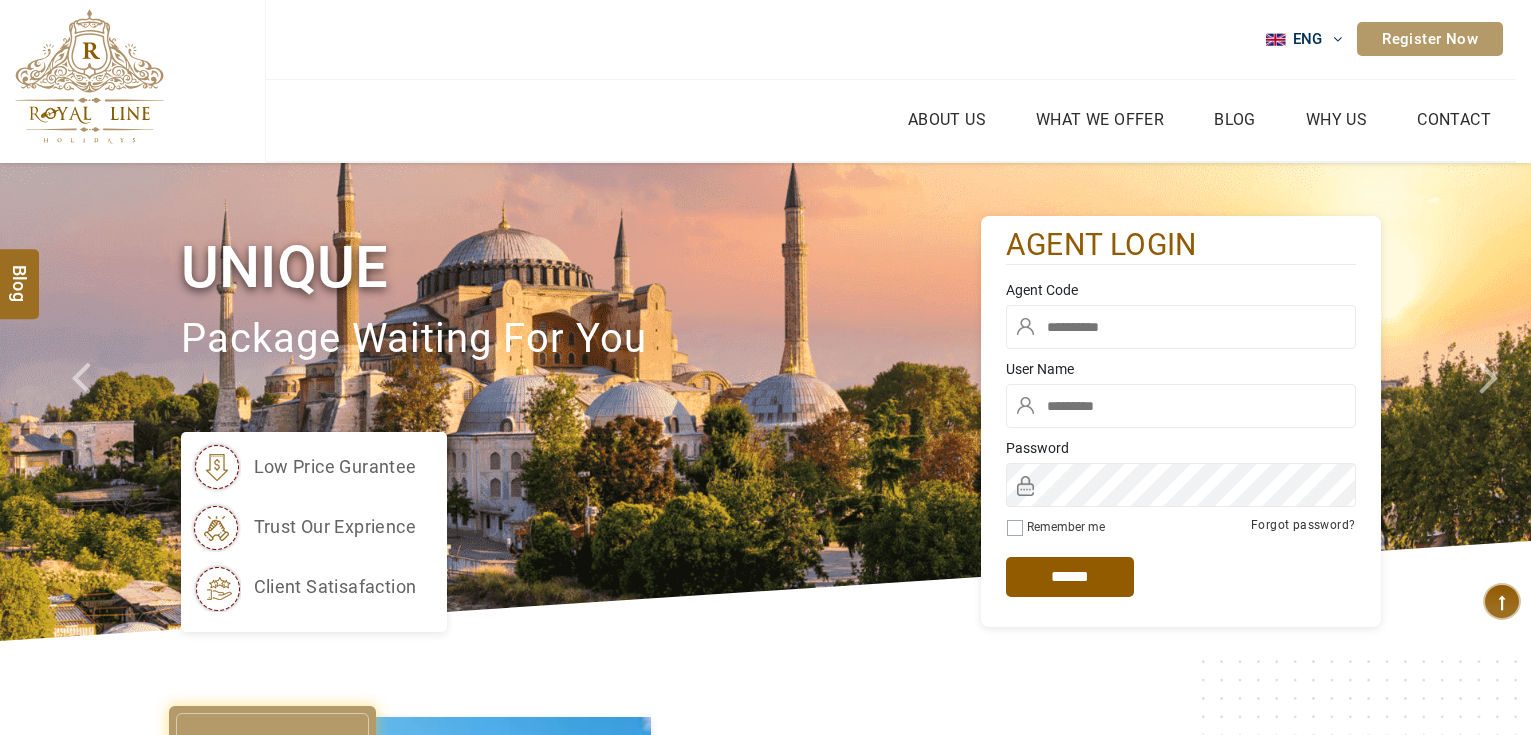 scroll, scrollTop: 0, scrollLeft: 0, axis: both 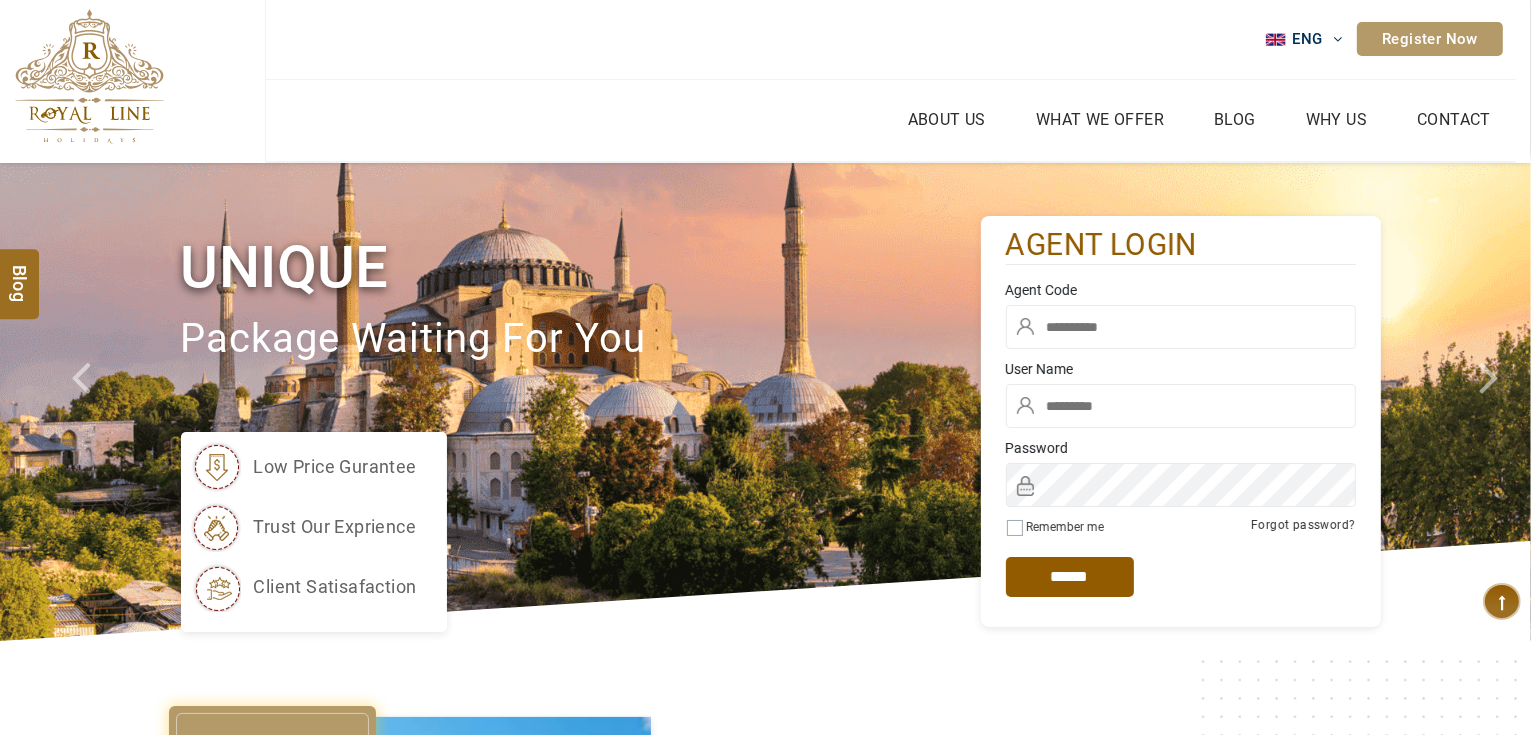 type on "*******" 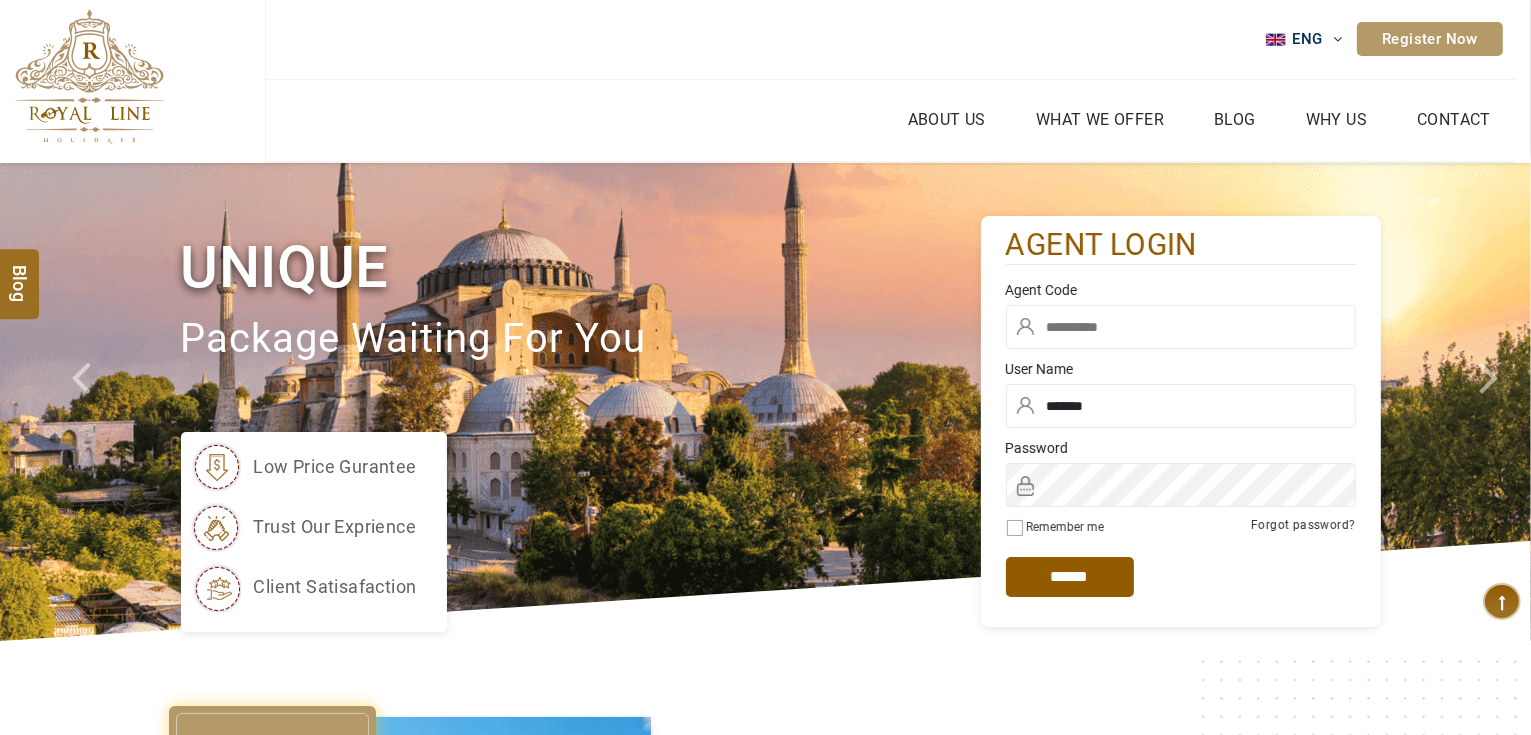 click at bounding box center [1181, 327] 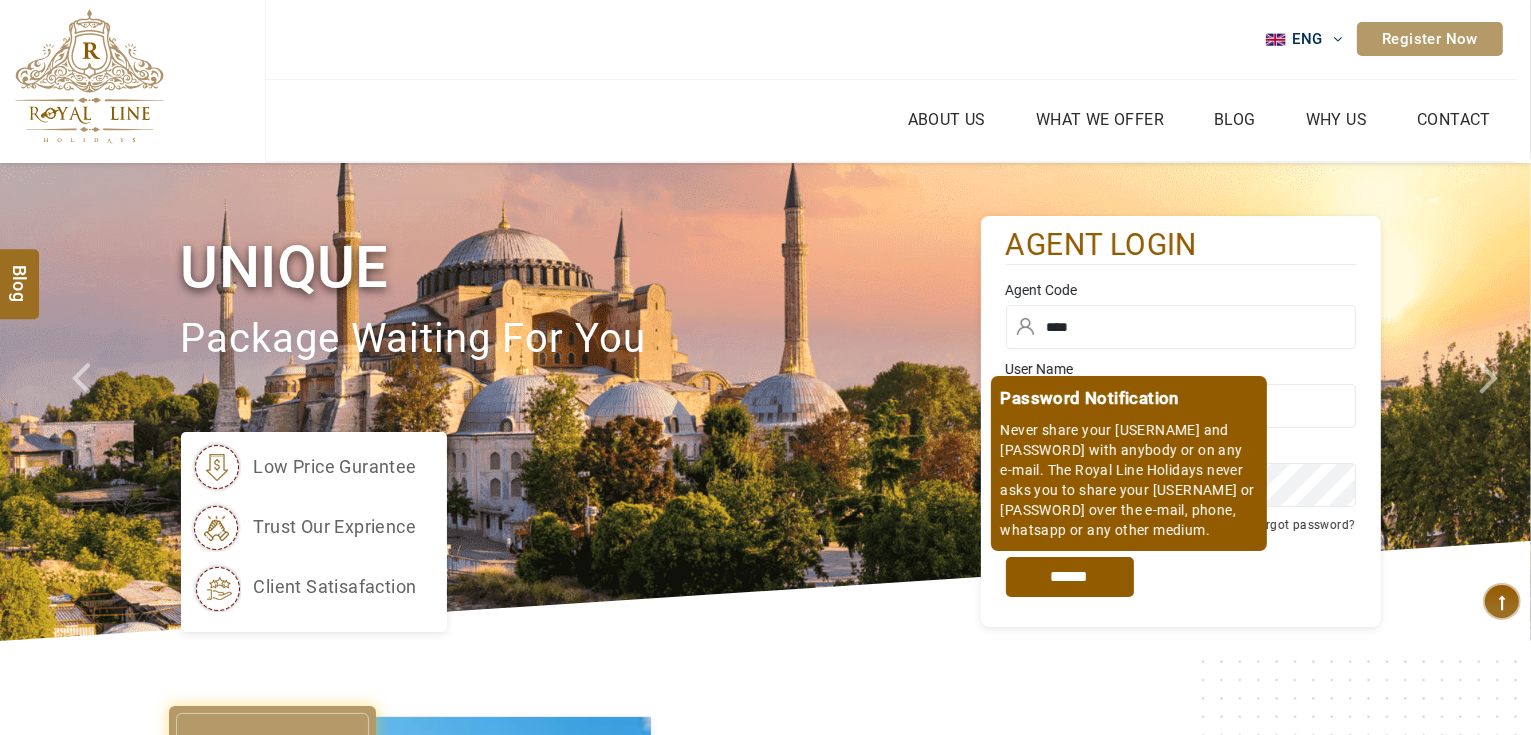 type on "****" 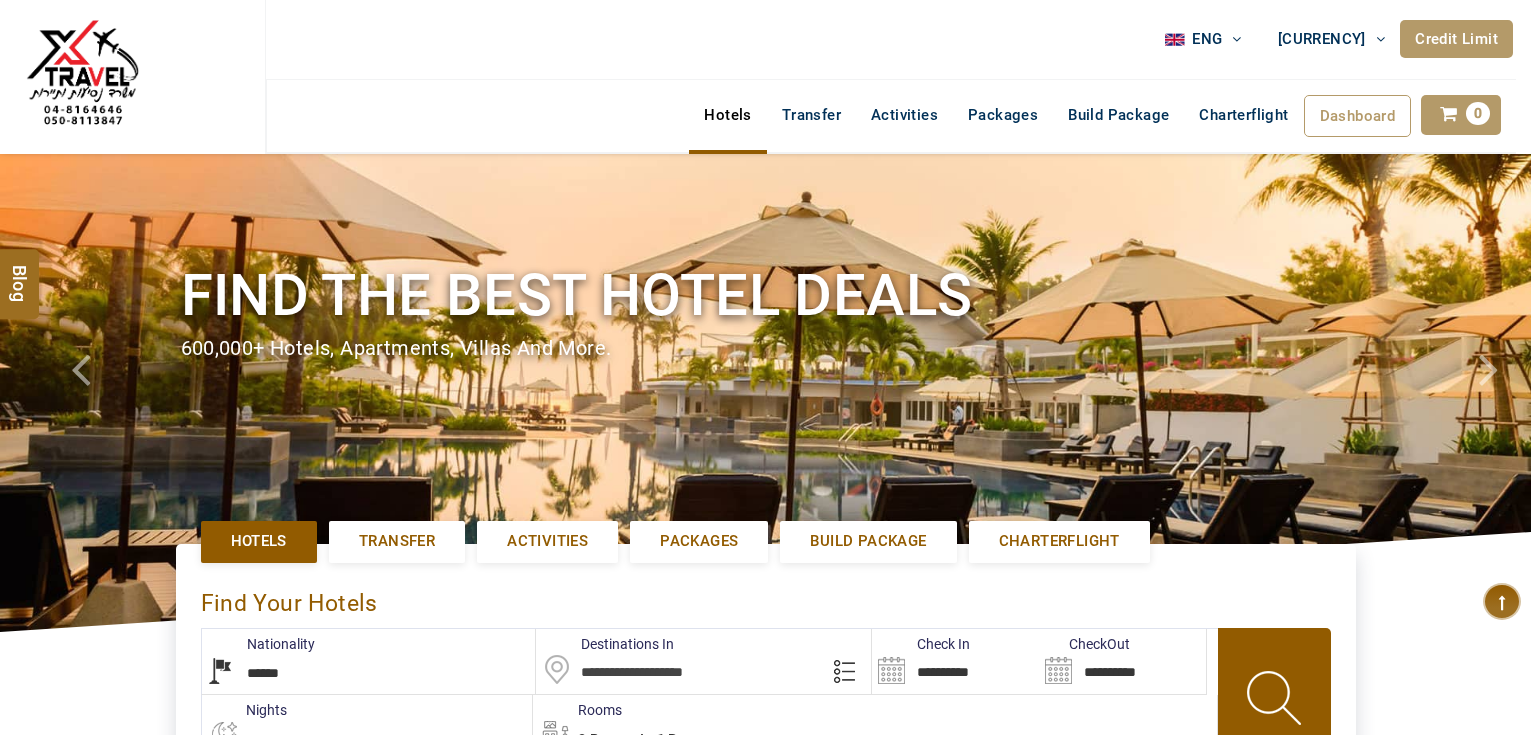 scroll, scrollTop: 0, scrollLeft: 0, axis: both 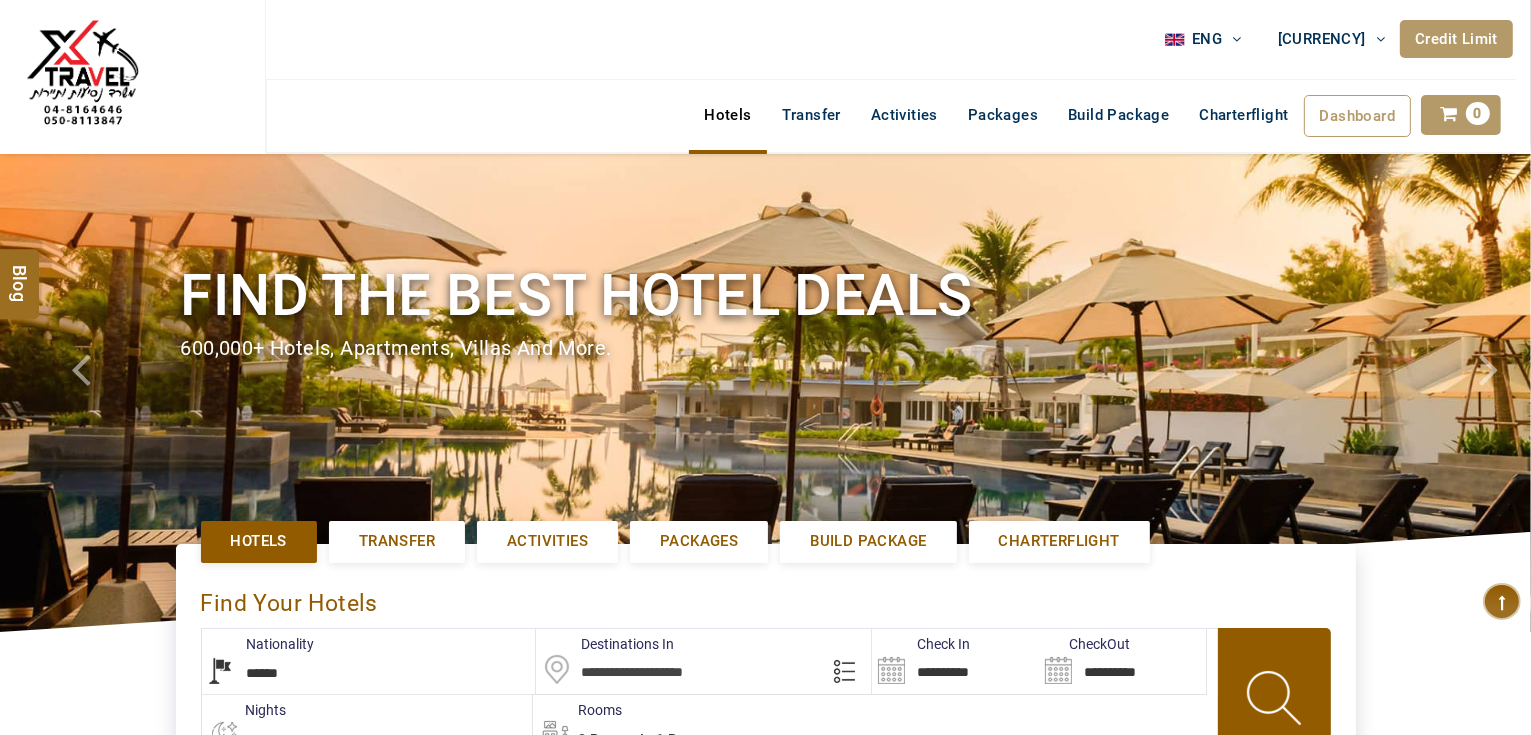 click on "Credit Limit" at bounding box center [1456, 39] 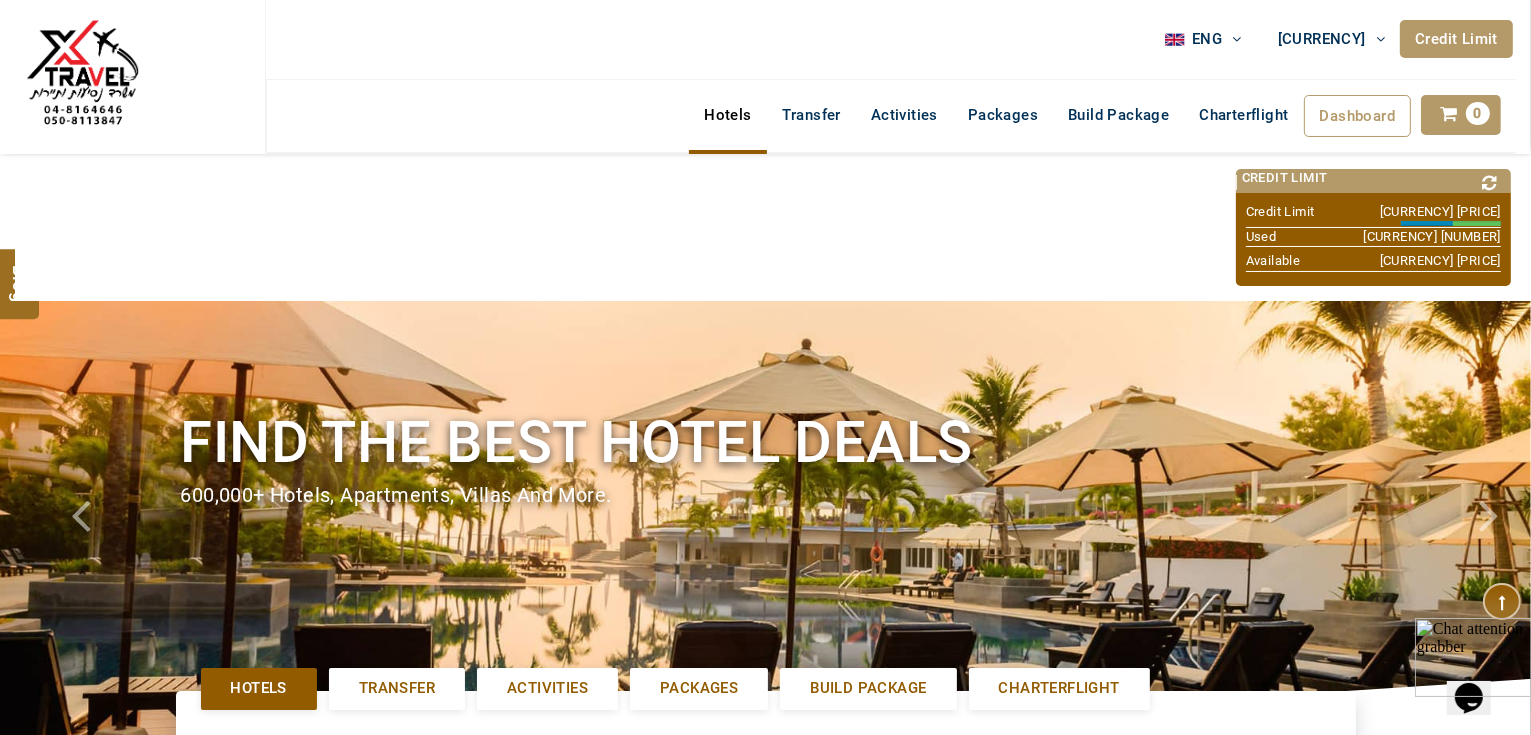 scroll, scrollTop: 0, scrollLeft: 0, axis: both 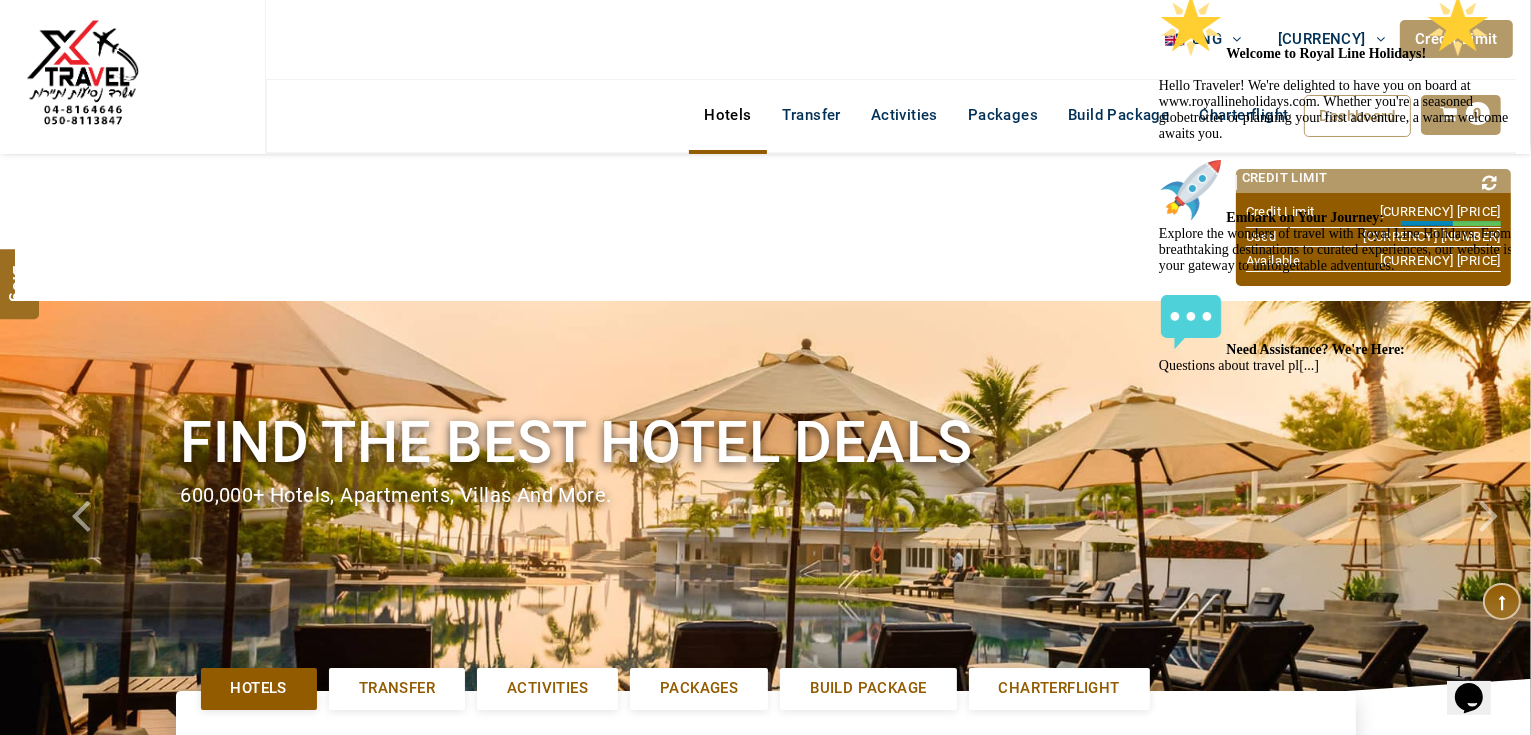 click at bounding box center (82, 76) 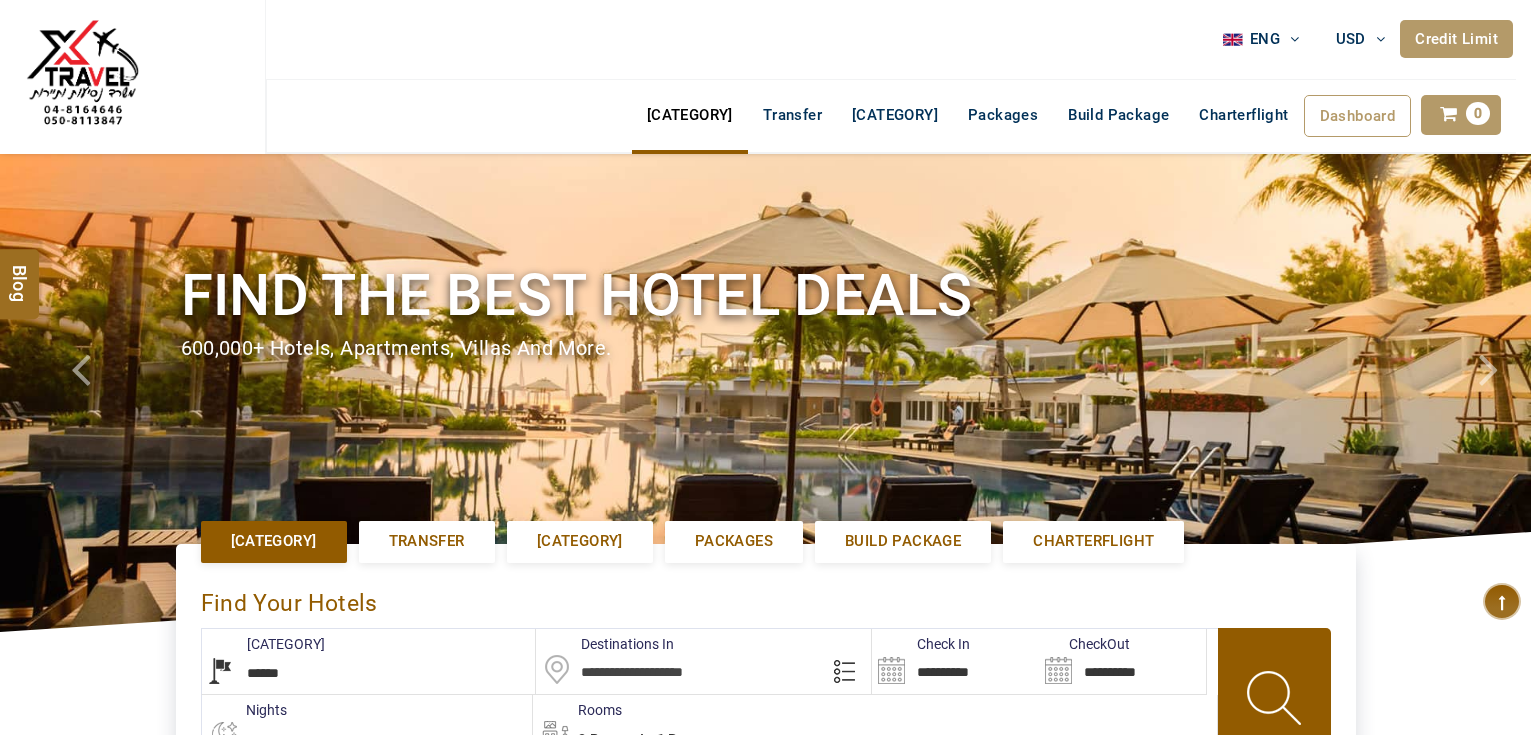 scroll, scrollTop: 0, scrollLeft: 0, axis: both 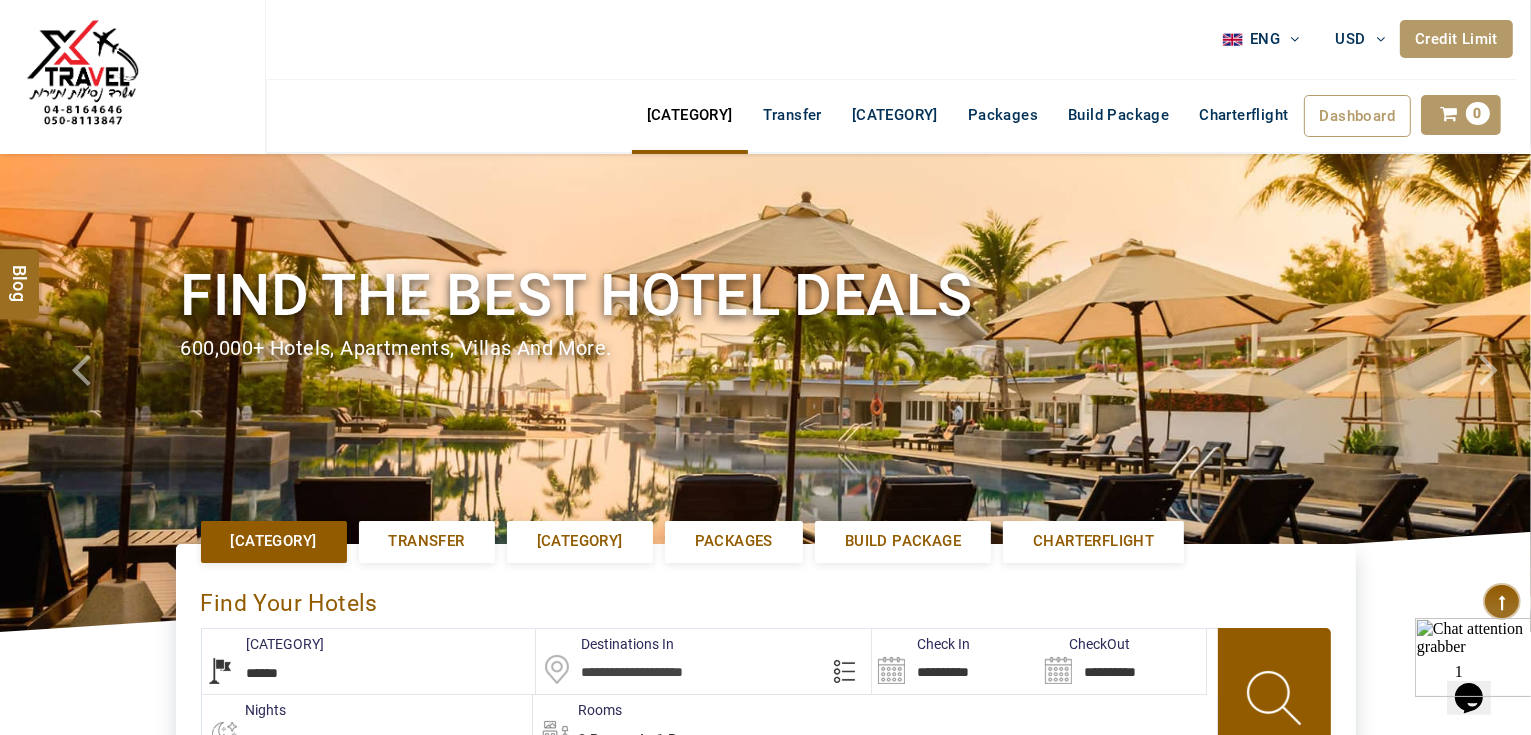 click at bounding box center (703, 661) 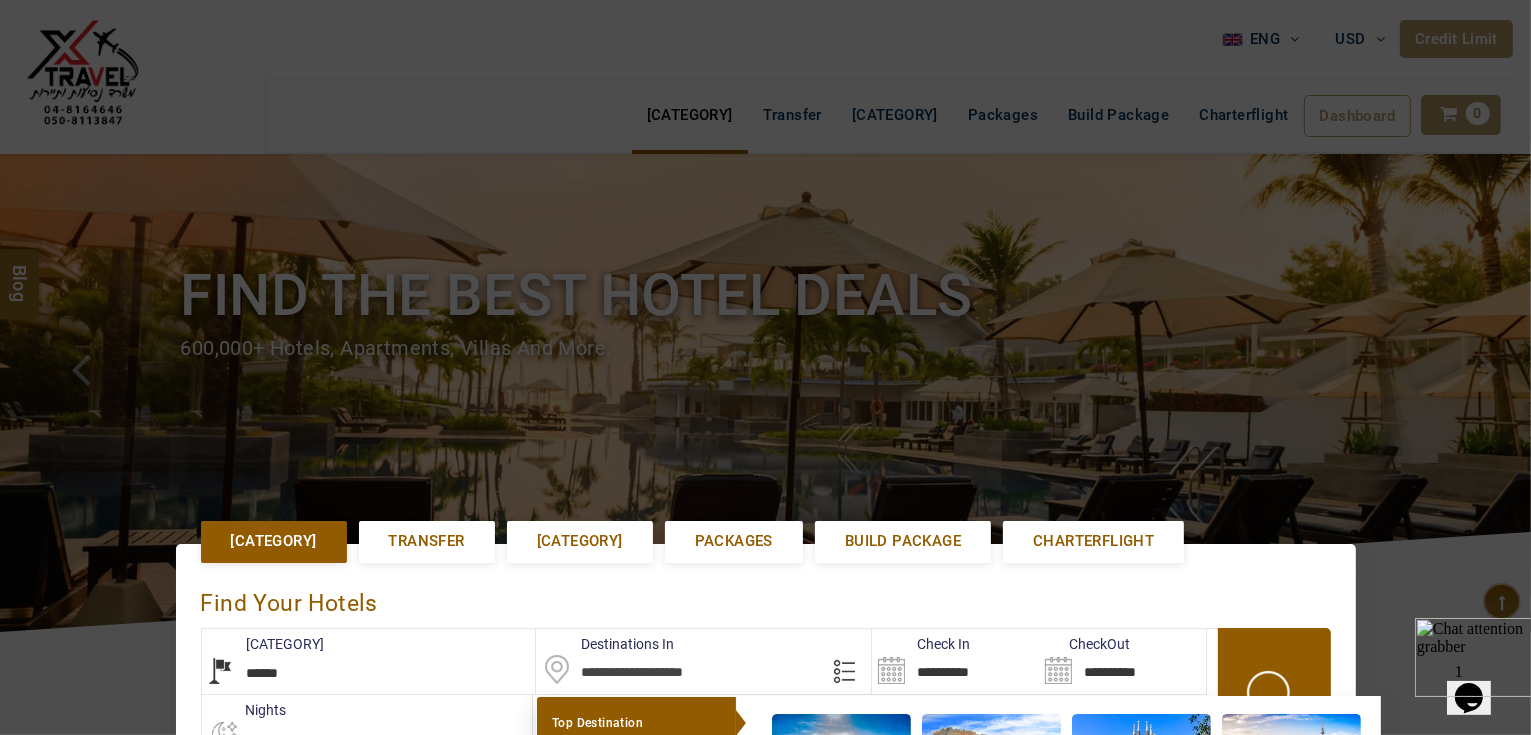 paste on "**********" 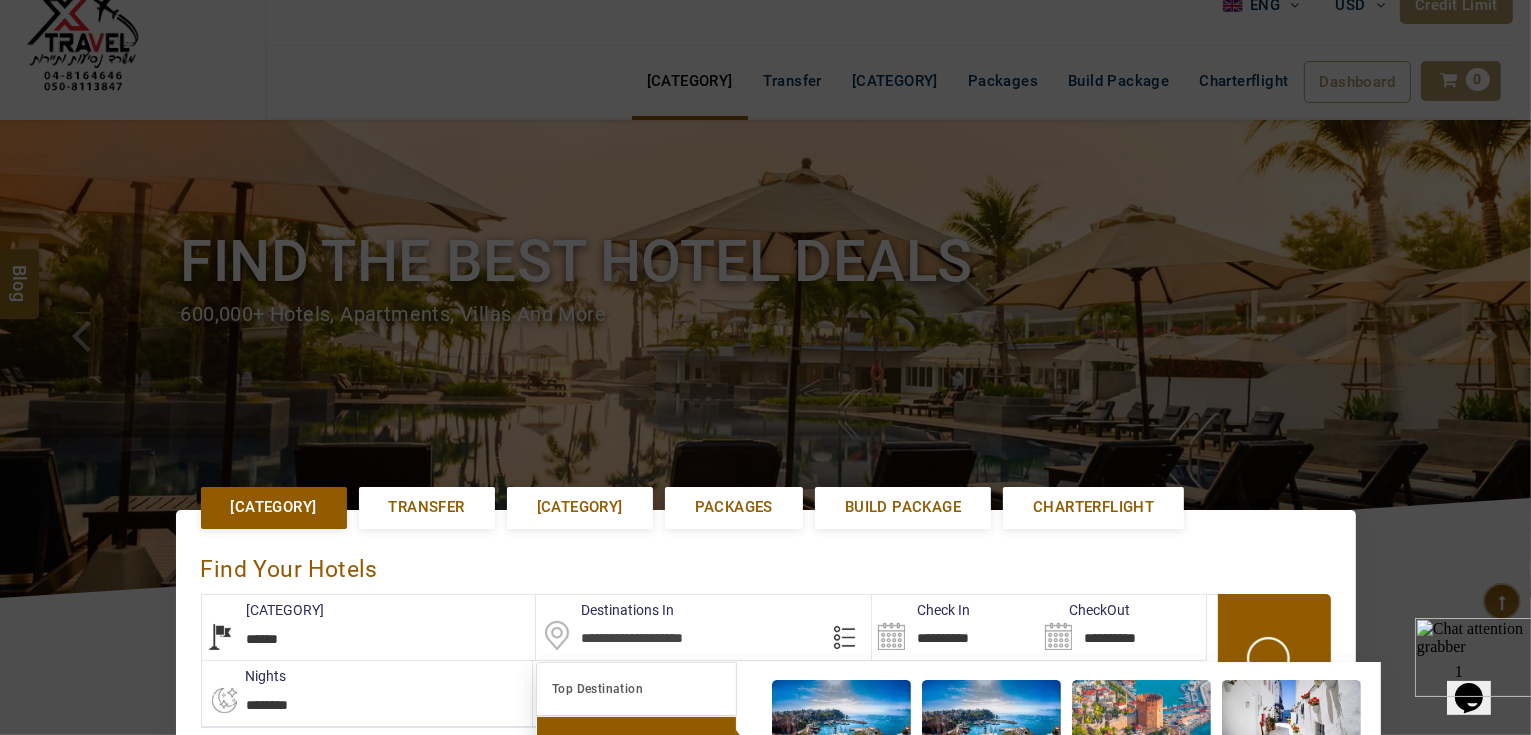 scroll, scrollTop: 452, scrollLeft: 0, axis: vertical 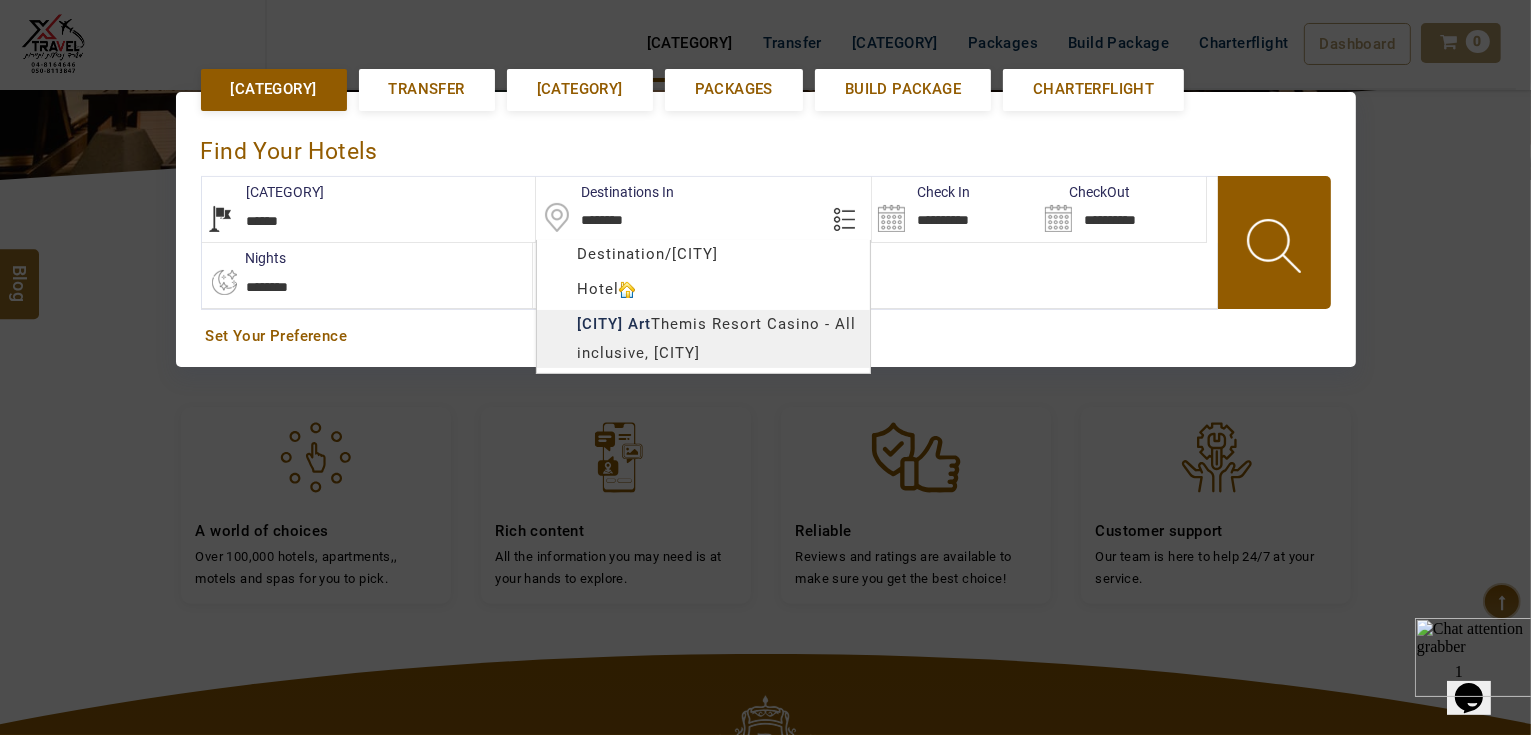 type on "**********" 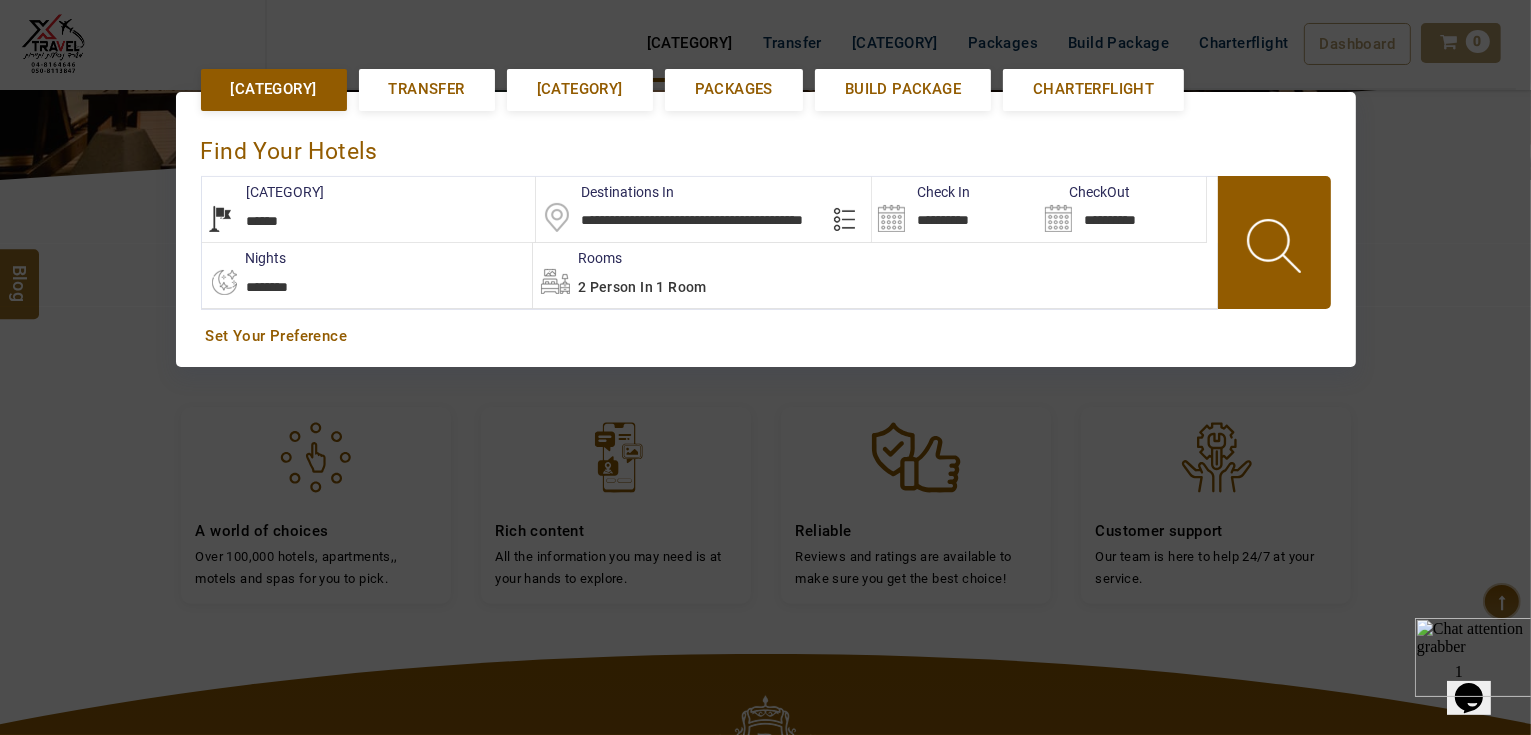click on "AHMAD JINDAWY USD AED  AED EUR  € USD  $ INR  ₹ THB  ฿ IDR  Rp BHD  BHD TRY  ₺ Credit Limit ENG English Arabic Helpline
+971 55 344 0168 Register Now +971 55 344 0168 info@royallineholidays.com About Us What we Offer Blog Why Us Contact Hotels  Transfer Activities Packages Build Package Charterflight Dashboard My Profile My Booking My Reports My Quotation Sign Out 0 Points Redeem Now To Redeem 33539  Points Future Points  3832   Points Credit Limit Credit Limit USD 30000.00 70% Complete Used USD 15648.22 Available USD 14351.78 Setting  Looks like you haven't added anything to your cart yet Countinue Shopping ******* ****** Please Wait.. Blog demo
Remember me Forgot
password? LOG IN Don't have an account?   Register Now My Booking View/ Print/Cancel Your Booking without Signing in Submit demo
In A Few Moment, You Will Be Celebrating Best Hotel options galore ! Check In   CheckOut Rooms Rooms Please Wait Find the best hotel deals Hotels  Transfer Activities ******" at bounding box center [765, 363] 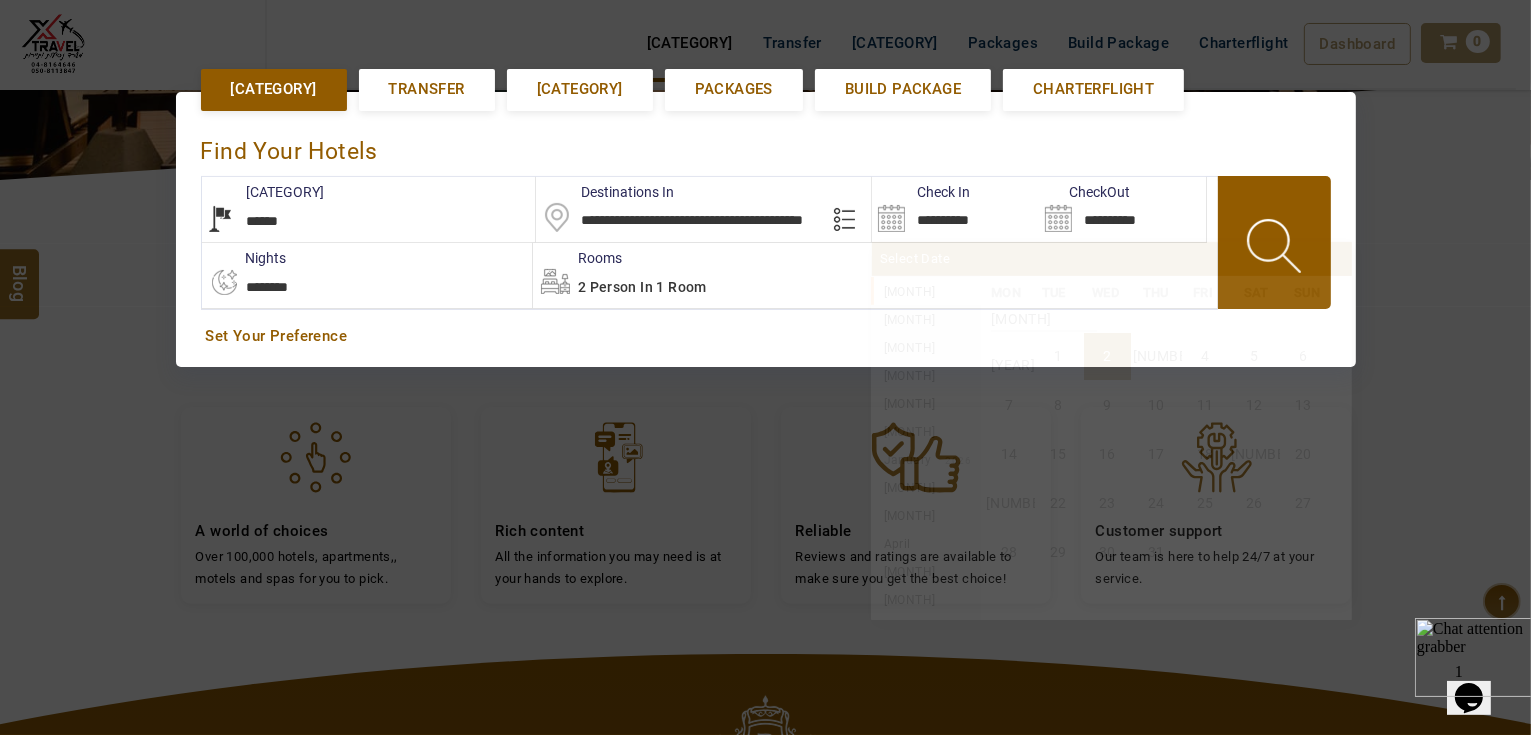 click on "**********" at bounding box center (955, 209) 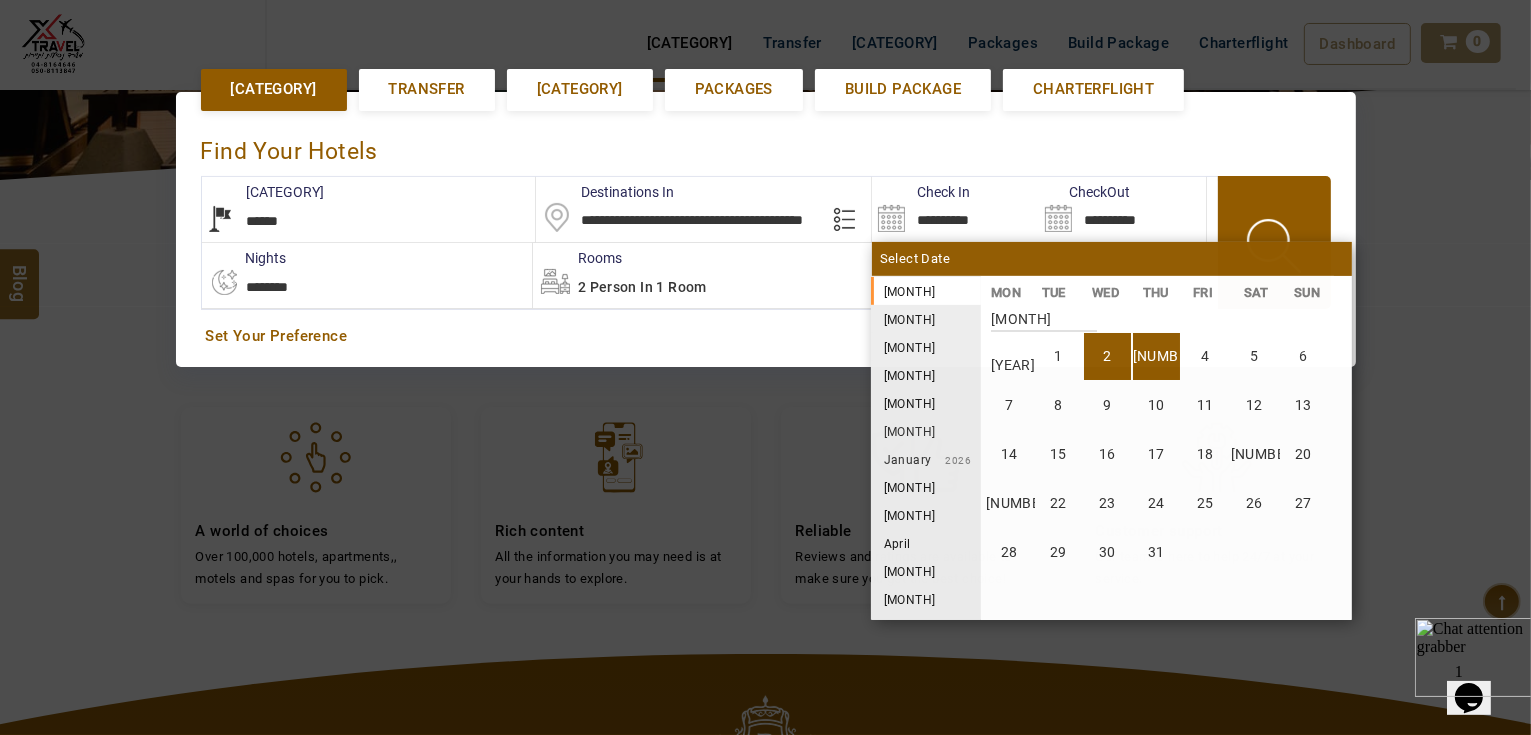 click on "3" at bounding box center (1156, 356) 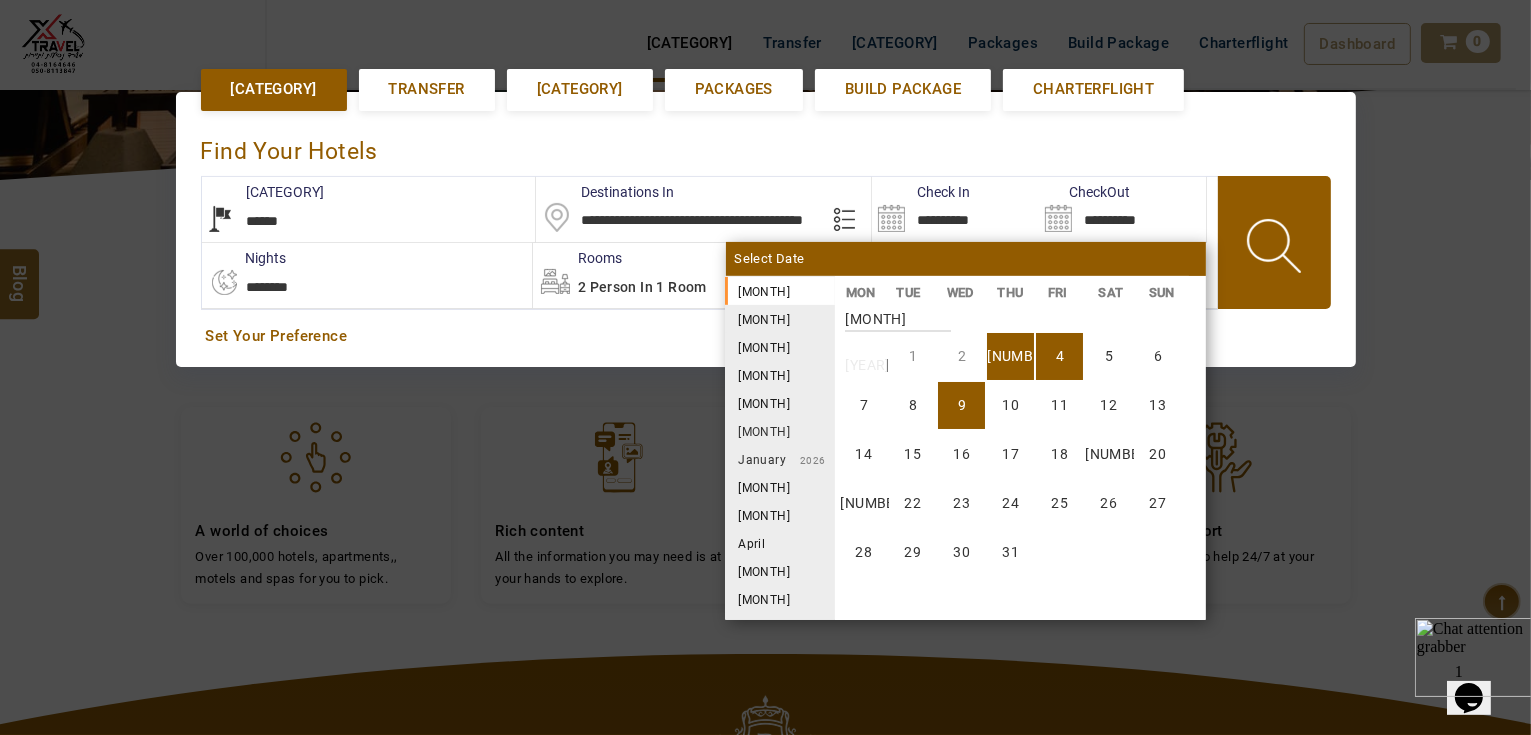 click on "9" at bounding box center [961, 405] 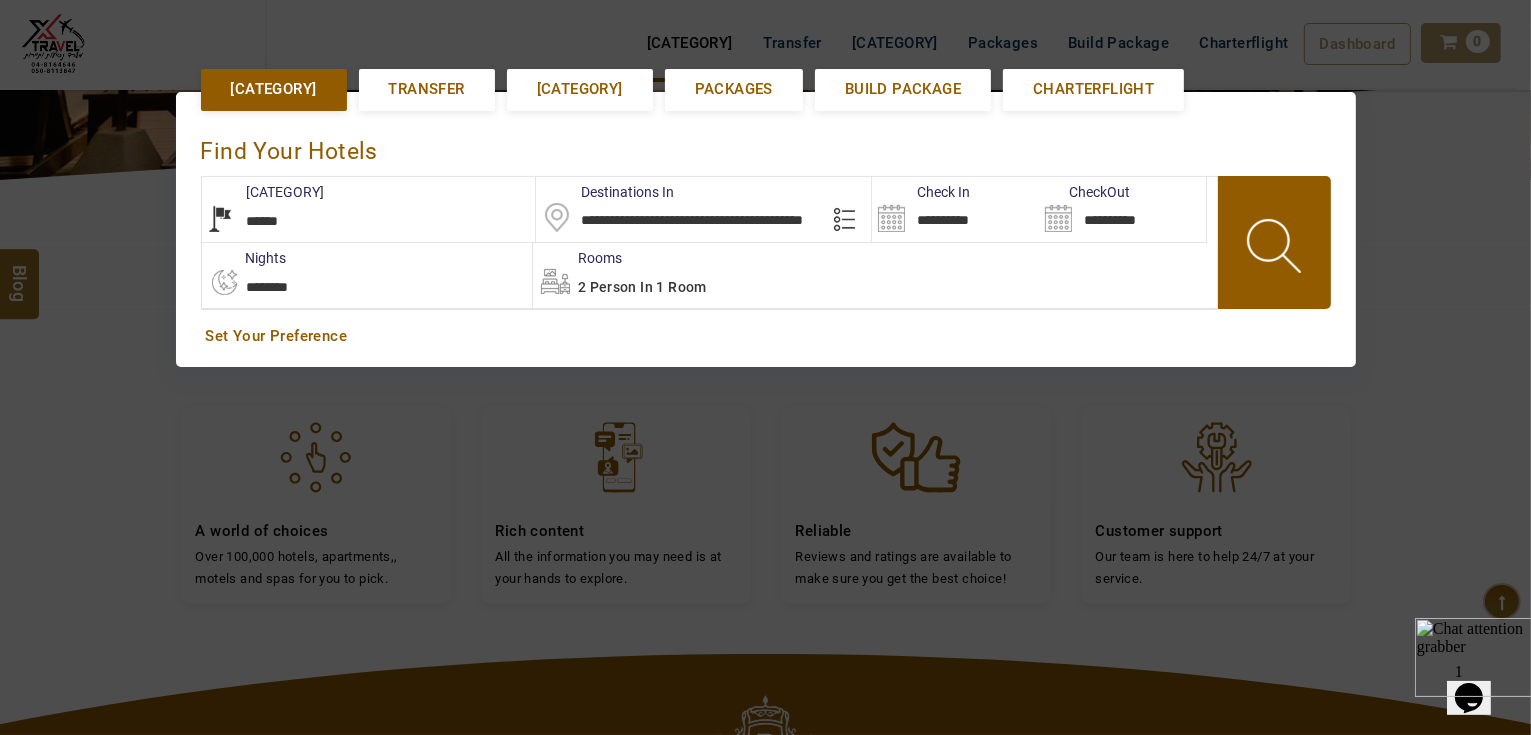 click at bounding box center [1276, 249] 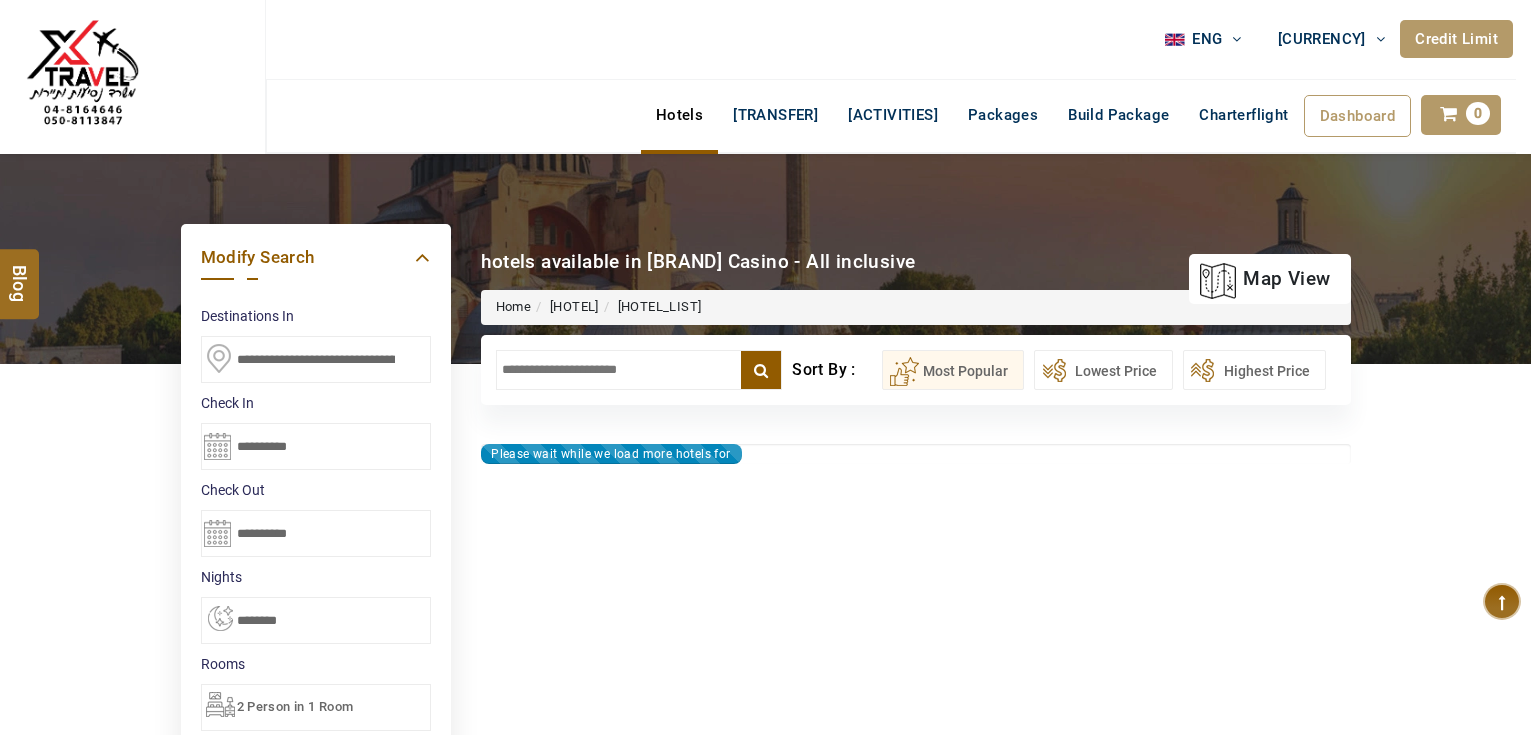 scroll, scrollTop: 0, scrollLeft: 0, axis: both 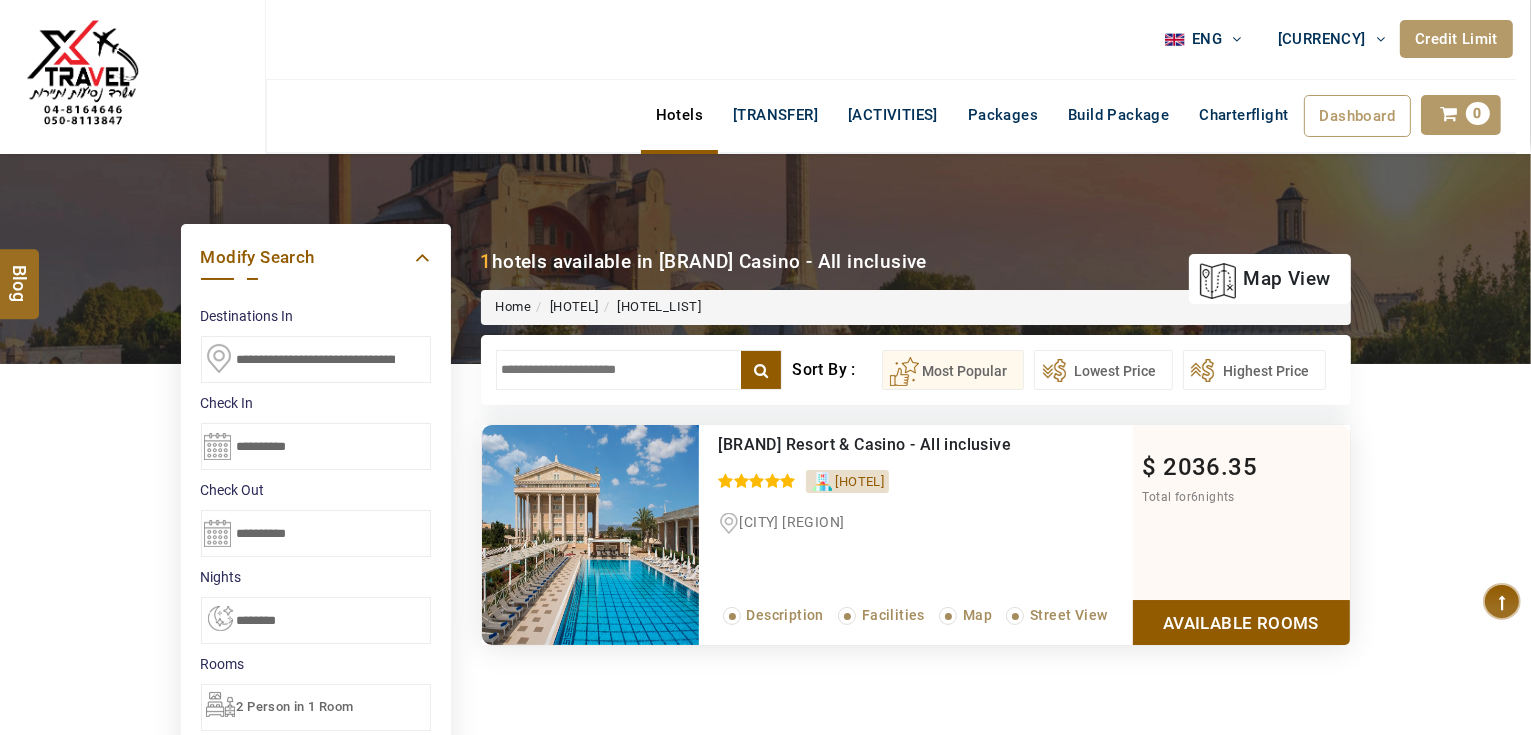 click on "Available Rooms" at bounding box center (1241, 622) 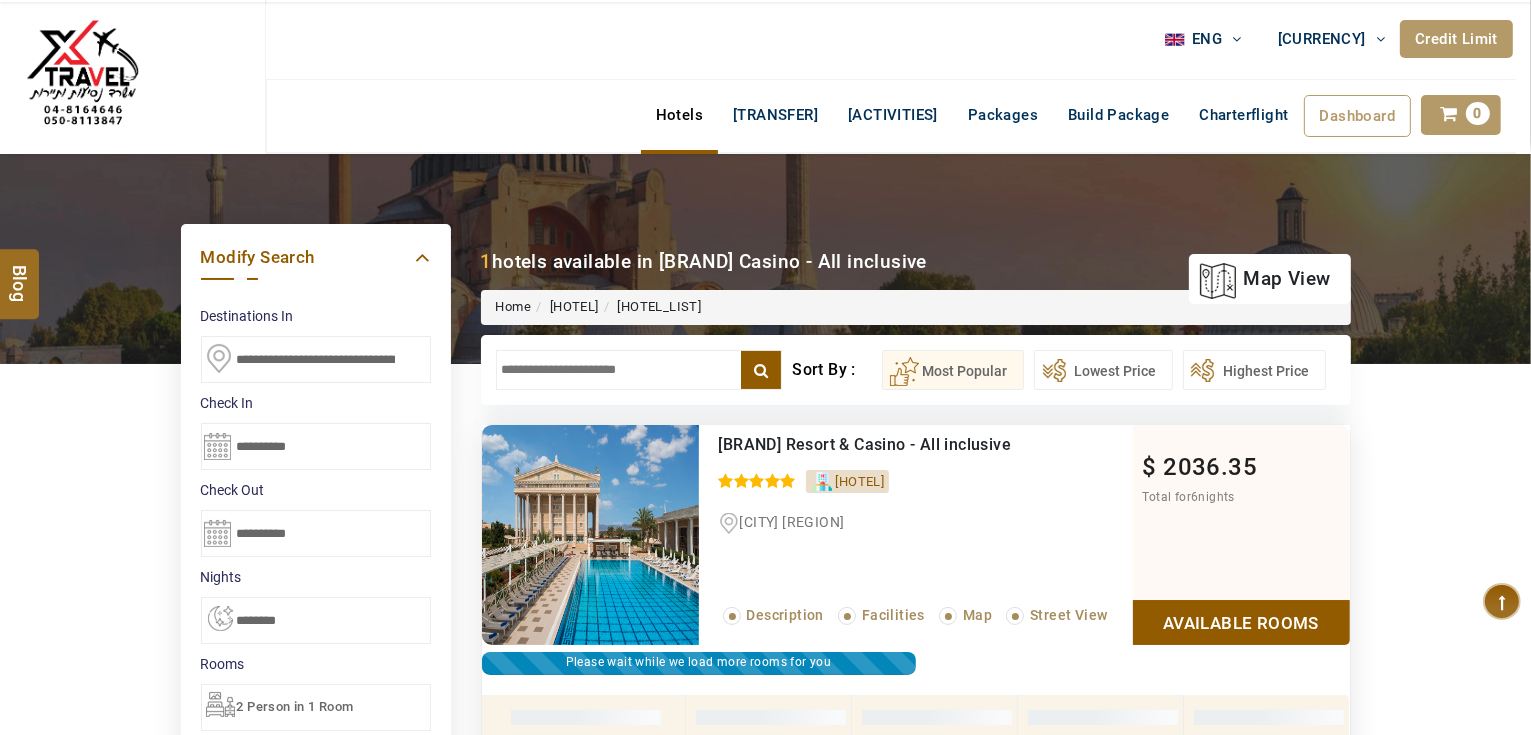 scroll, scrollTop: 373, scrollLeft: 0, axis: vertical 